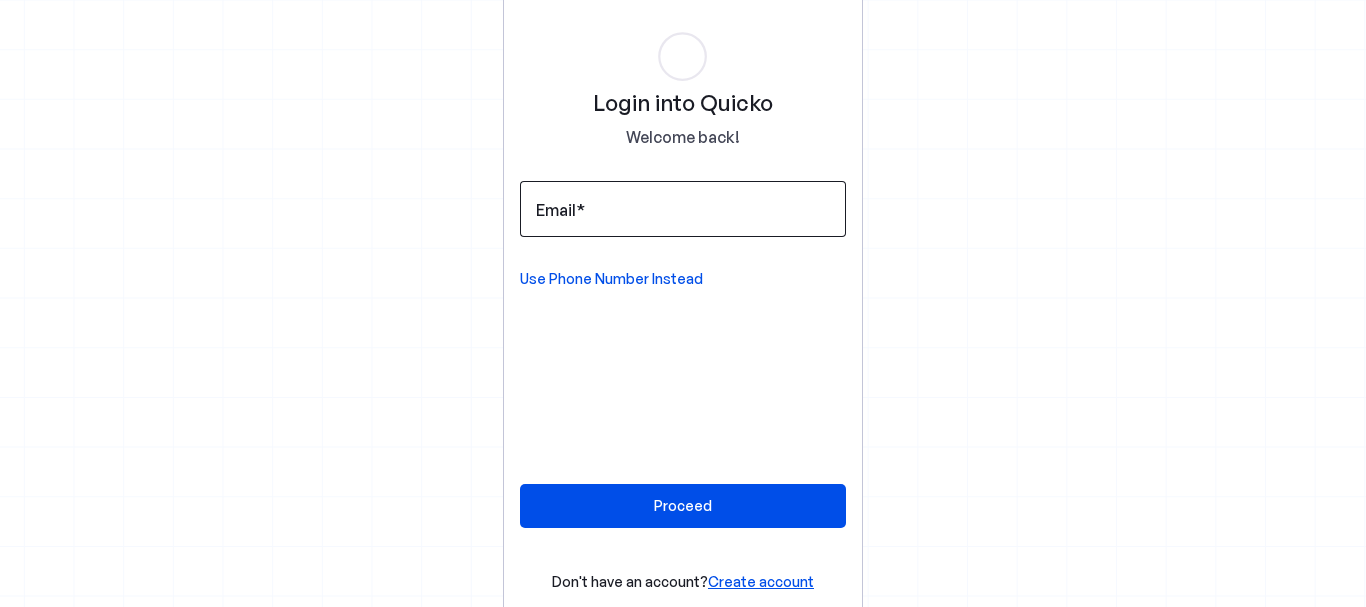 scroll, scrollTop: 0, scrollLeft: 0, axis: both 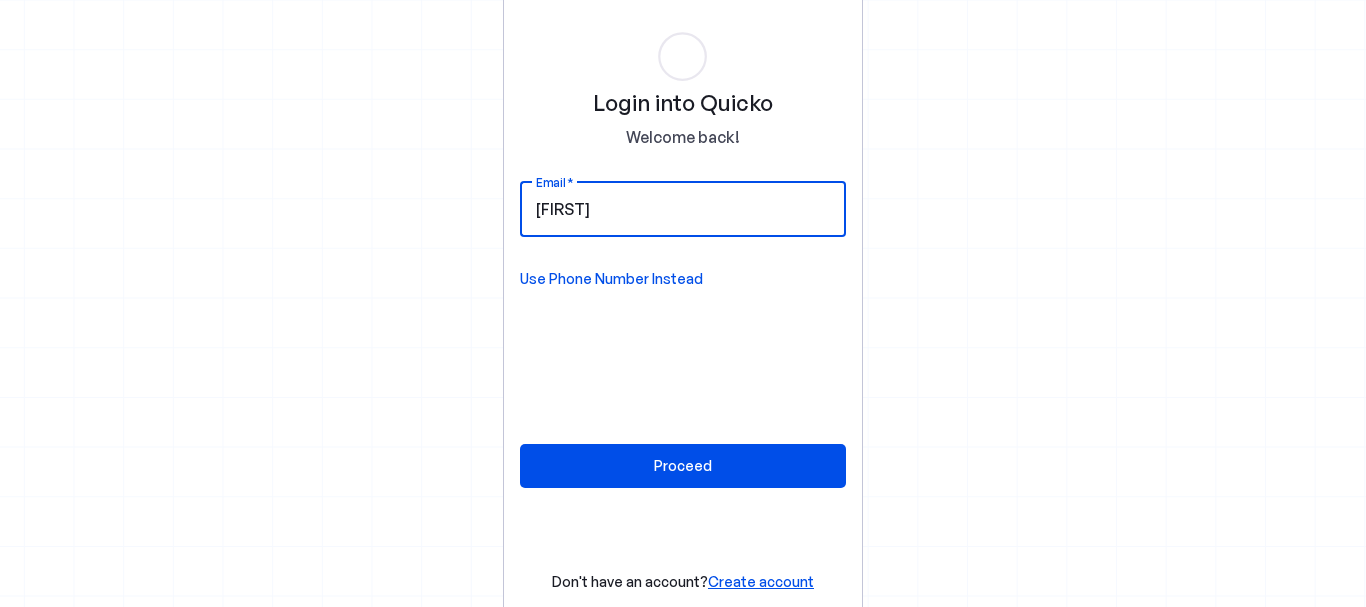 click on "nitinfrah" at bounding box center [683, 209] 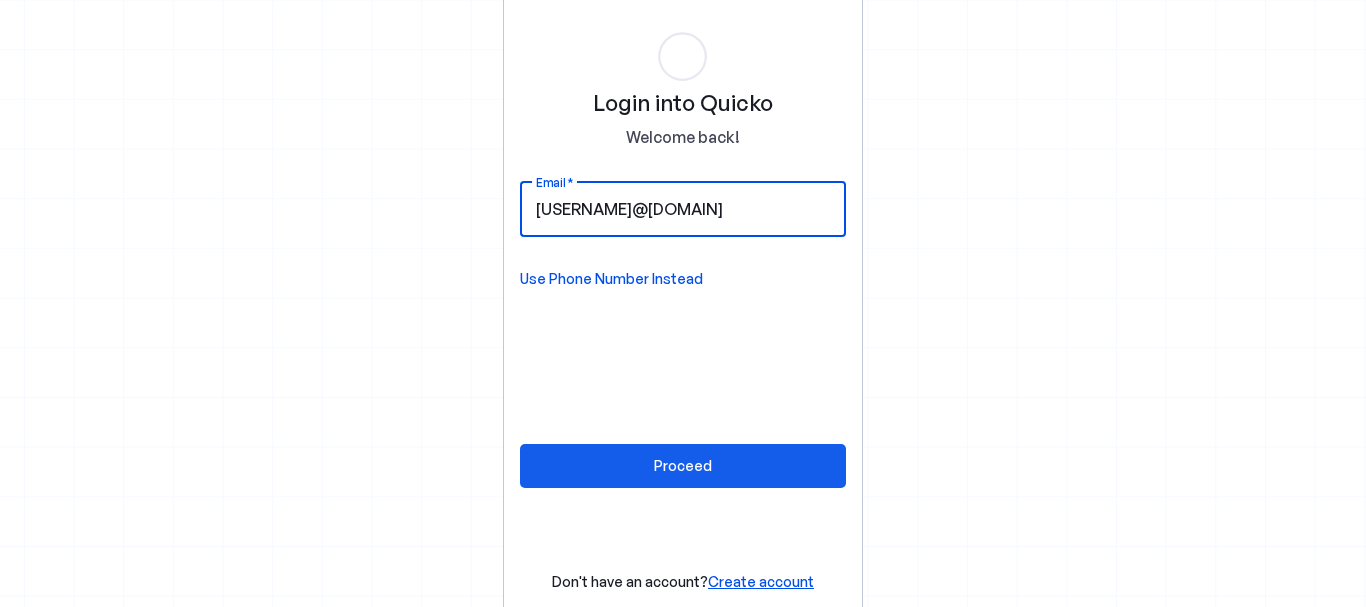 type on "nitinfarah@gmail.com" 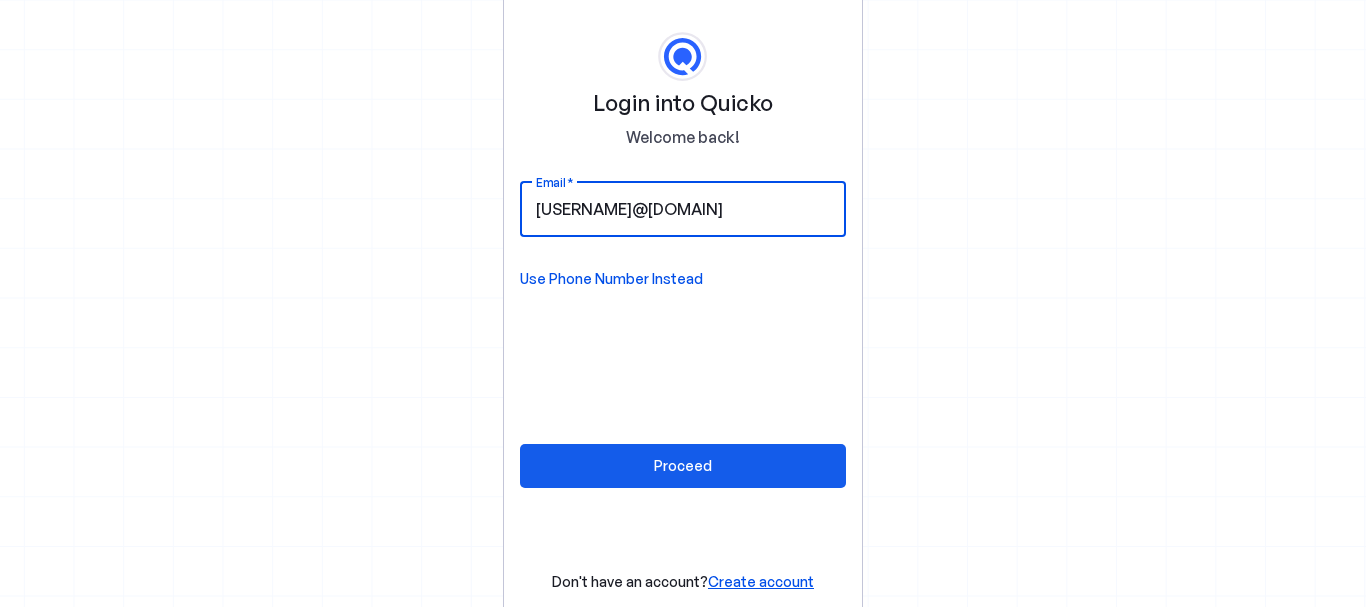 click at bounding box center (683, 466) 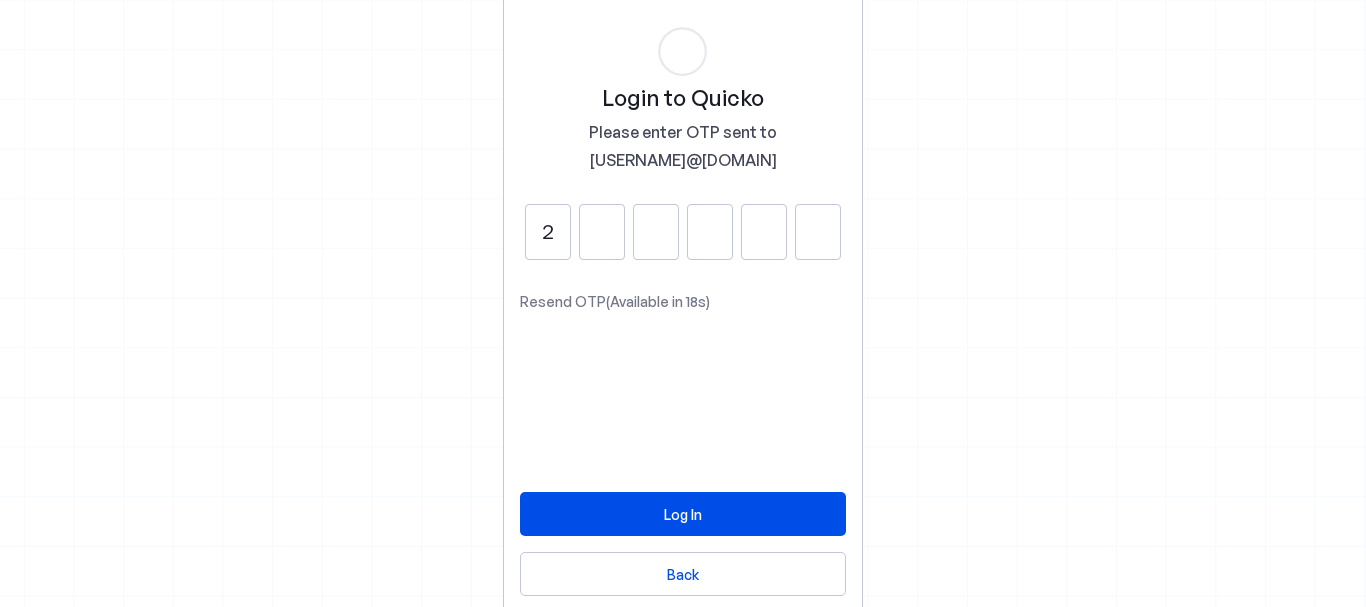 type on "2" 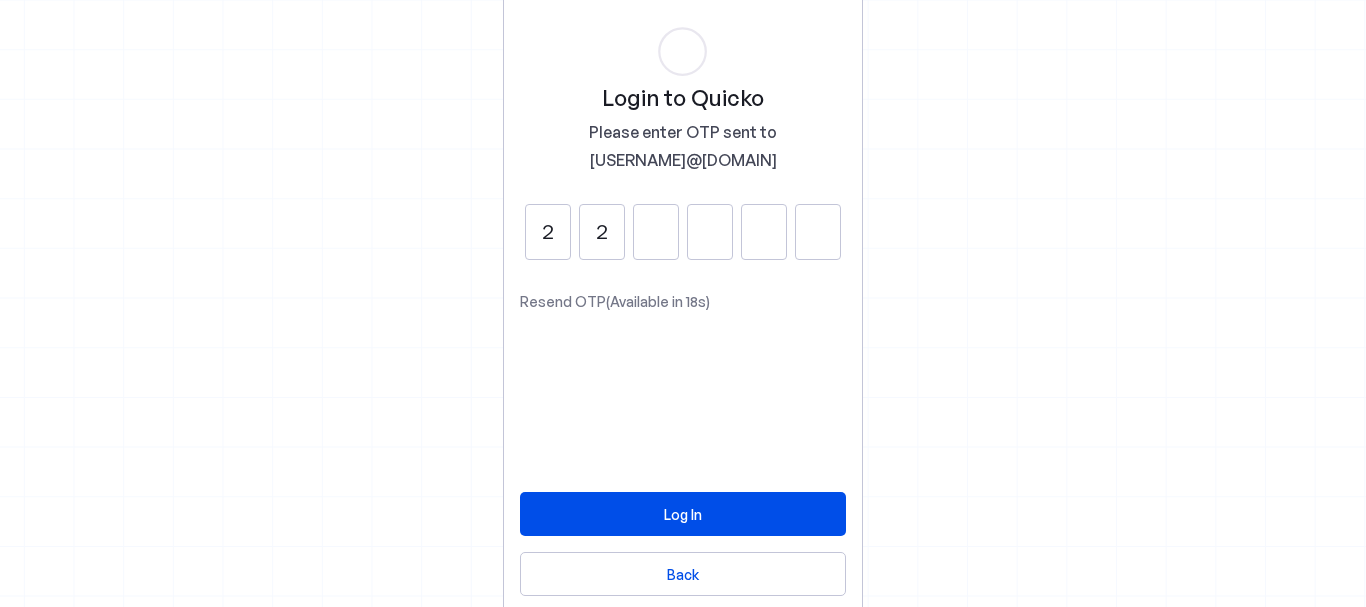 type on "2" 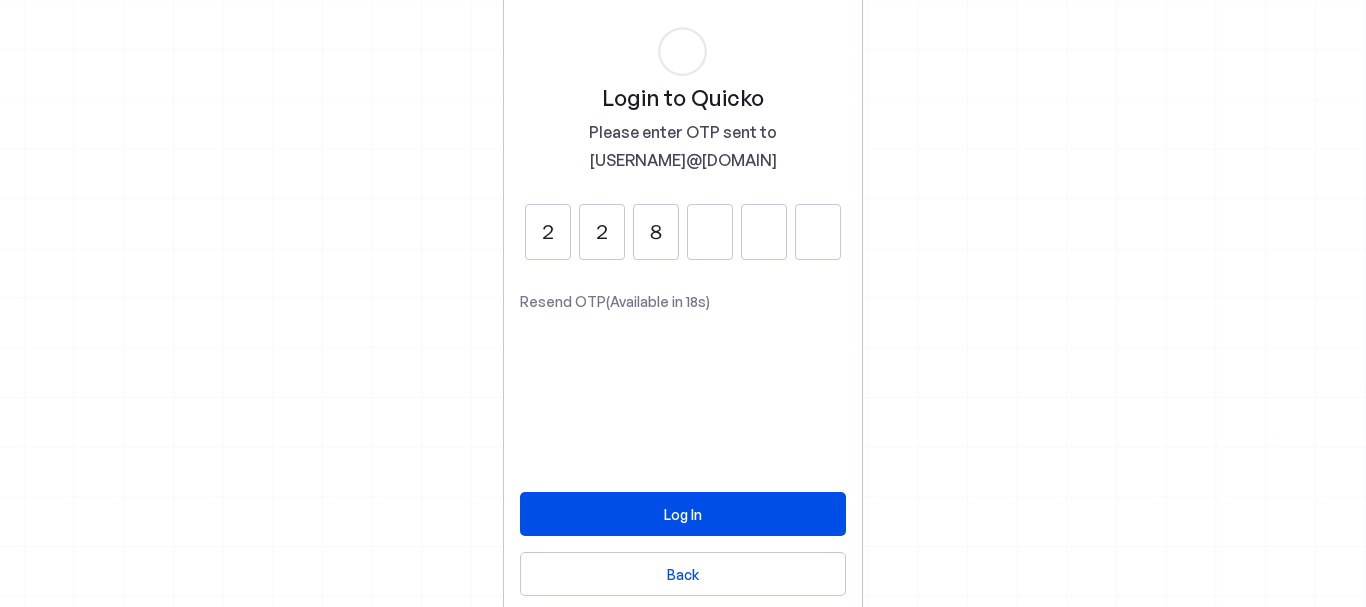 type on "8" 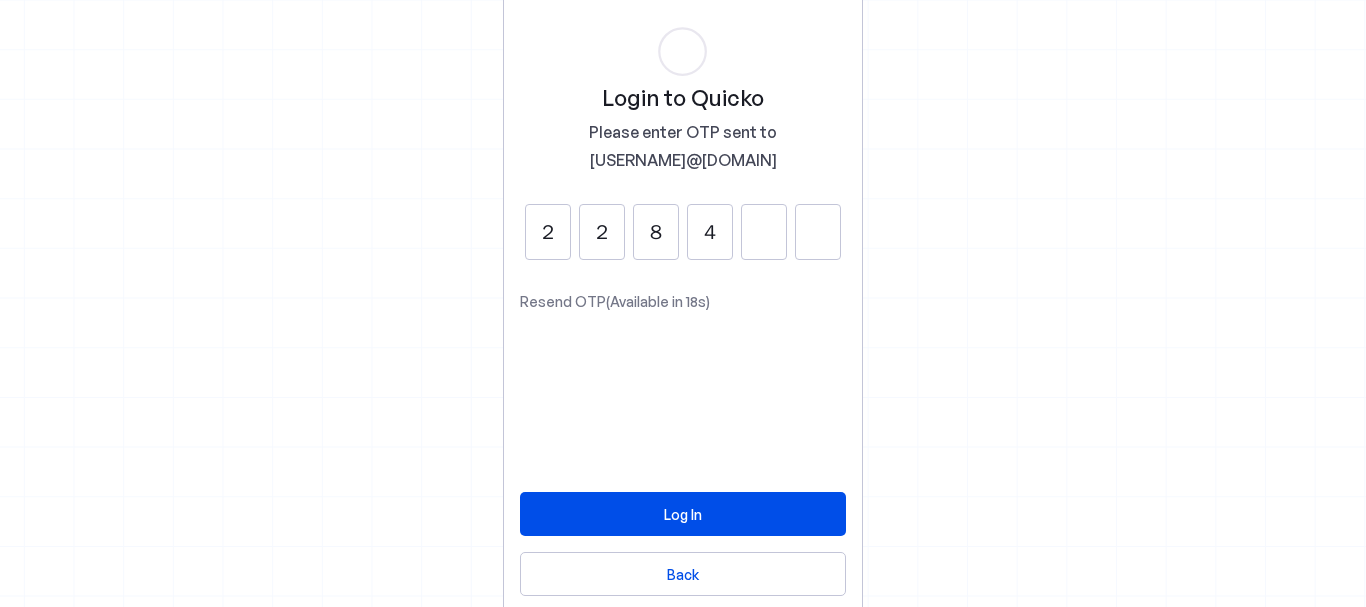 type on "4" 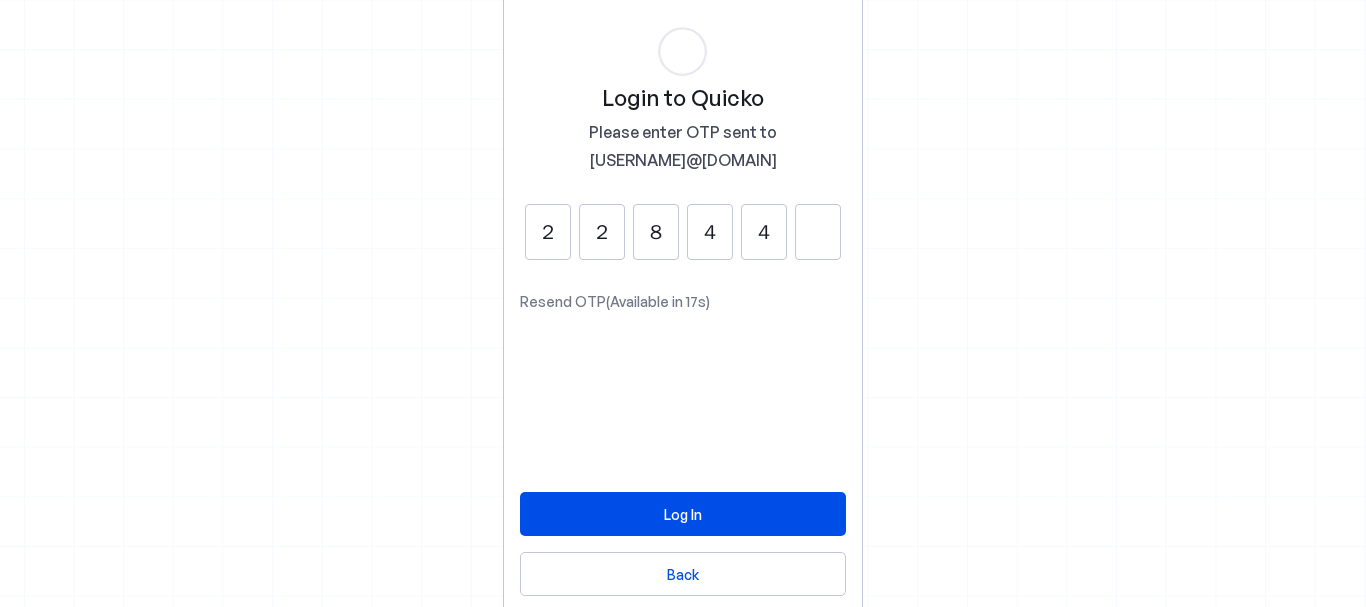 type on "4" 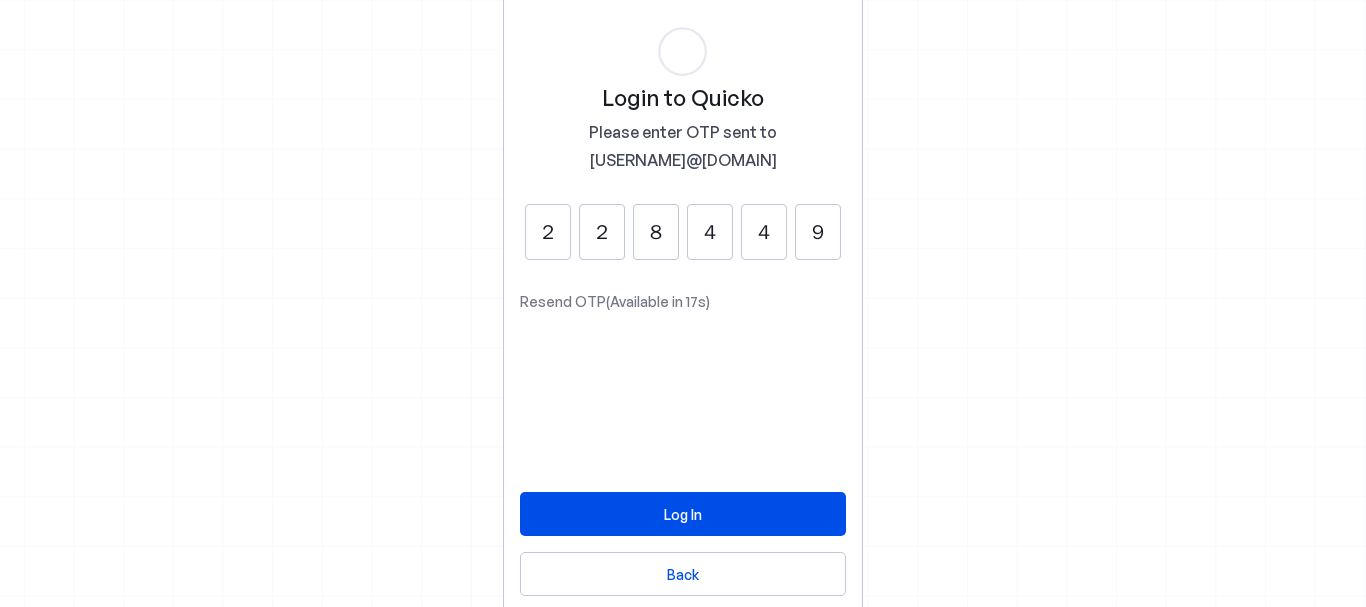 type on "9" 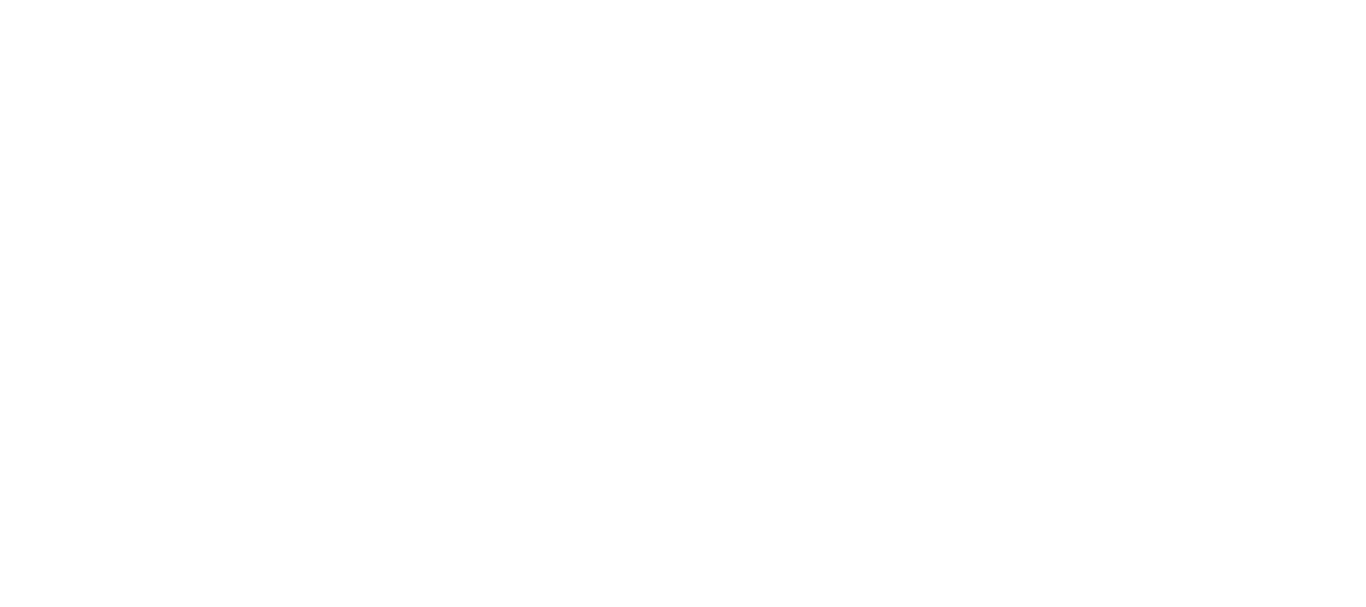 scroll, scrollTop: 0, scrollLeft: 0, axis: both 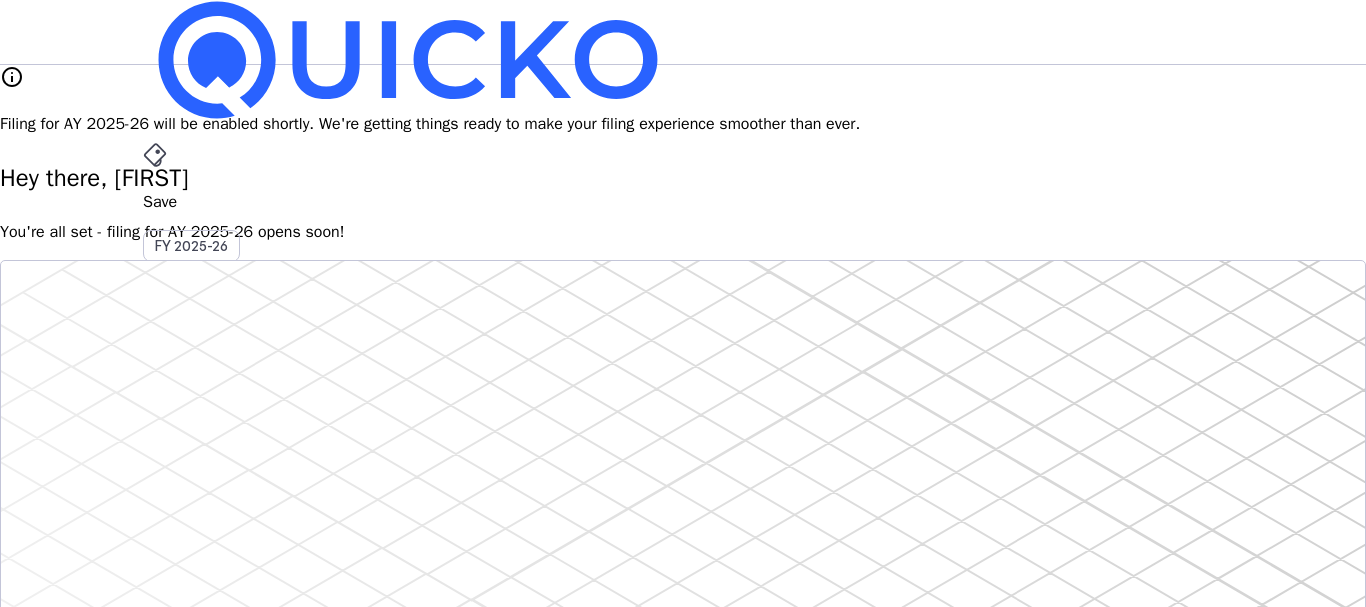 click on "File" at bounding box center (683, 408) 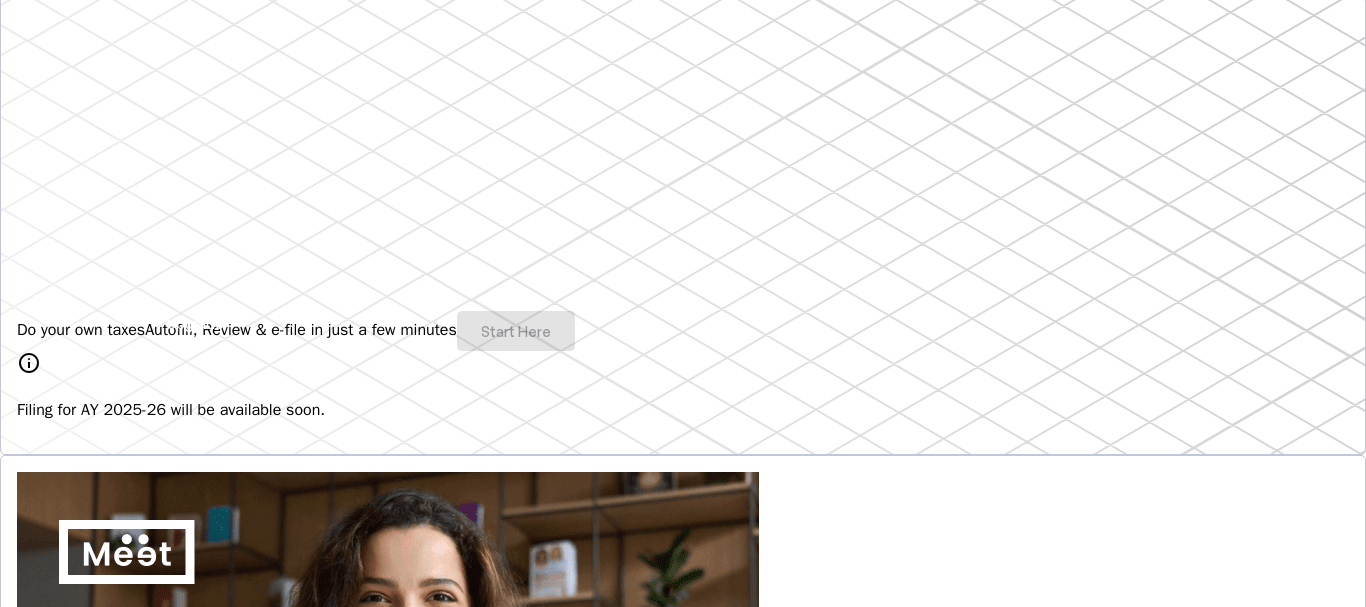 scroll, scrollTop: 0, scrollLeft: 0, axis: both 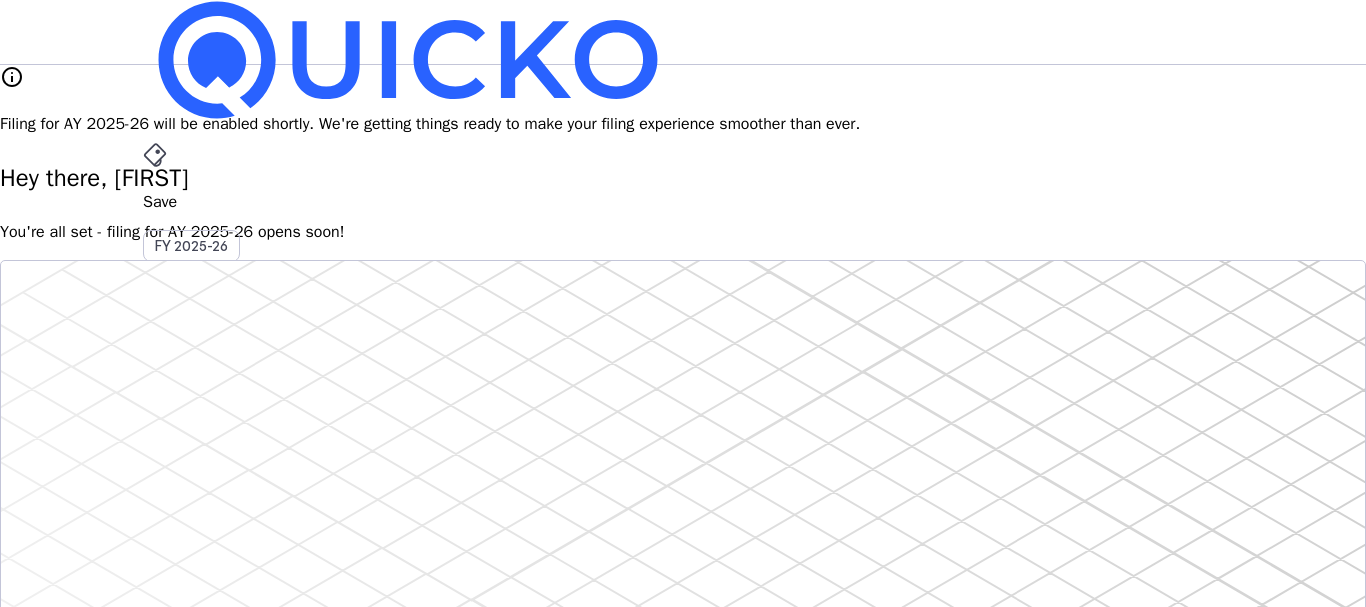 click on "App store" at bounding box center [146, 3530] 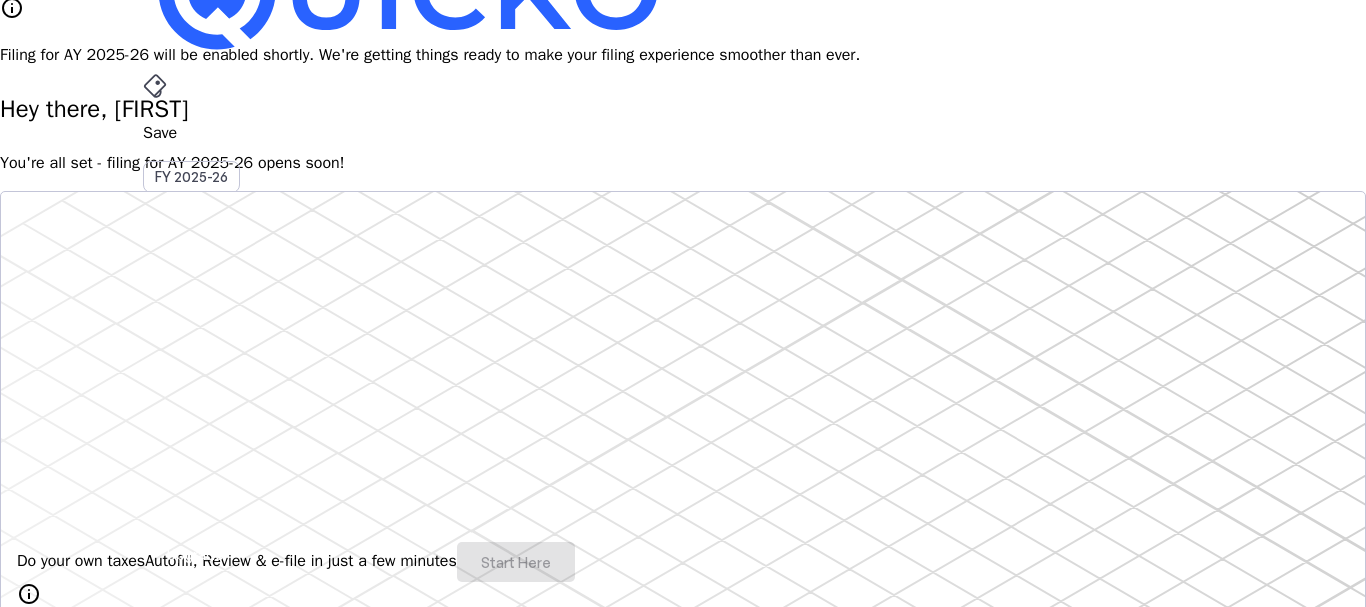 scroll, scrollTop: 100, scrollLeft: 0, axis: vertical 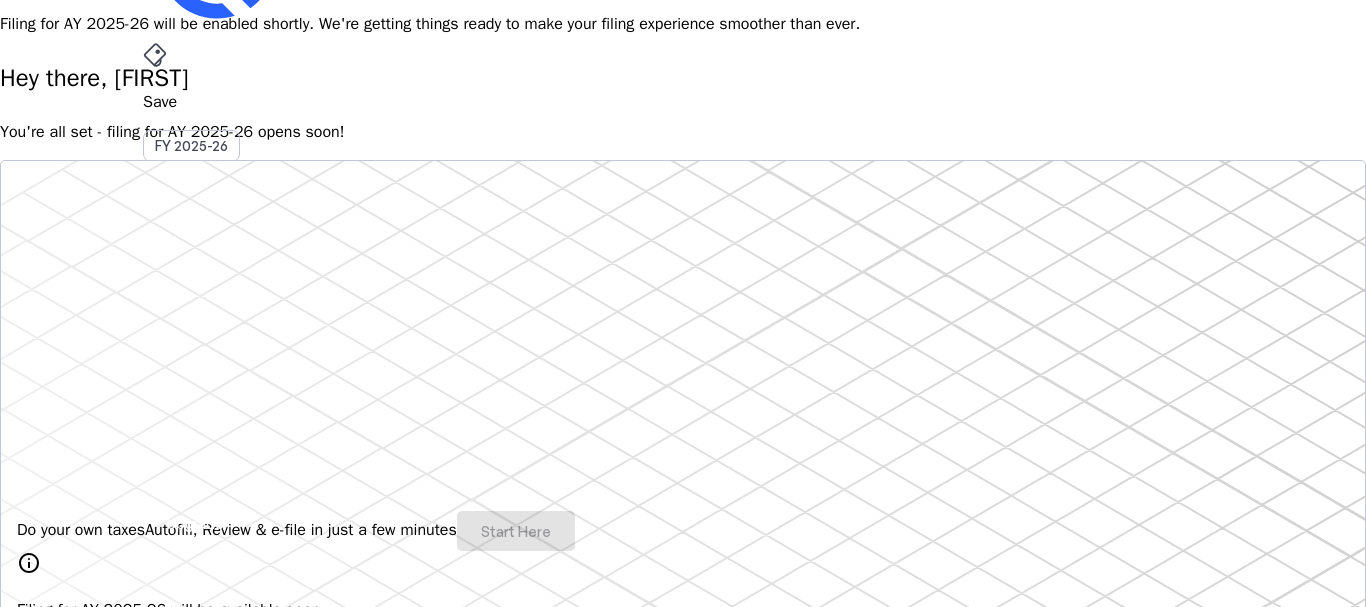 click on "Do your own taxes   Autofill, Review & e-file in just a few minutes   Start Here" at bounding box center (683, 531) 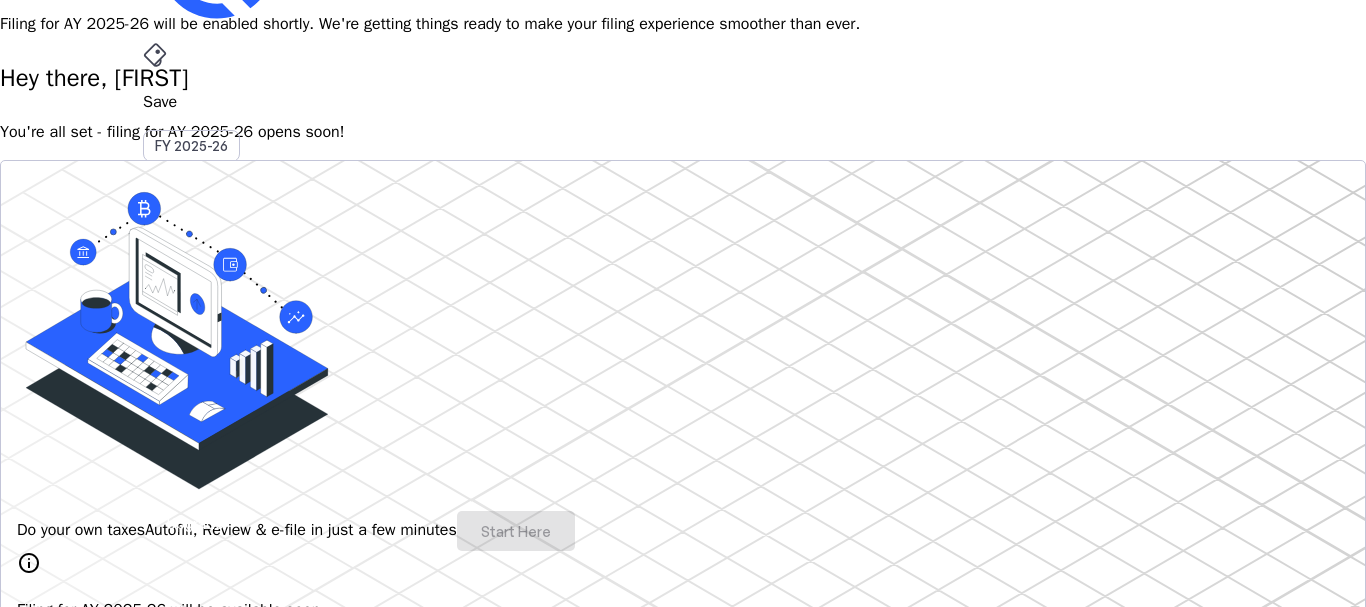 scroll, scrollTop: 0, scrollLeft: 0, axis: both 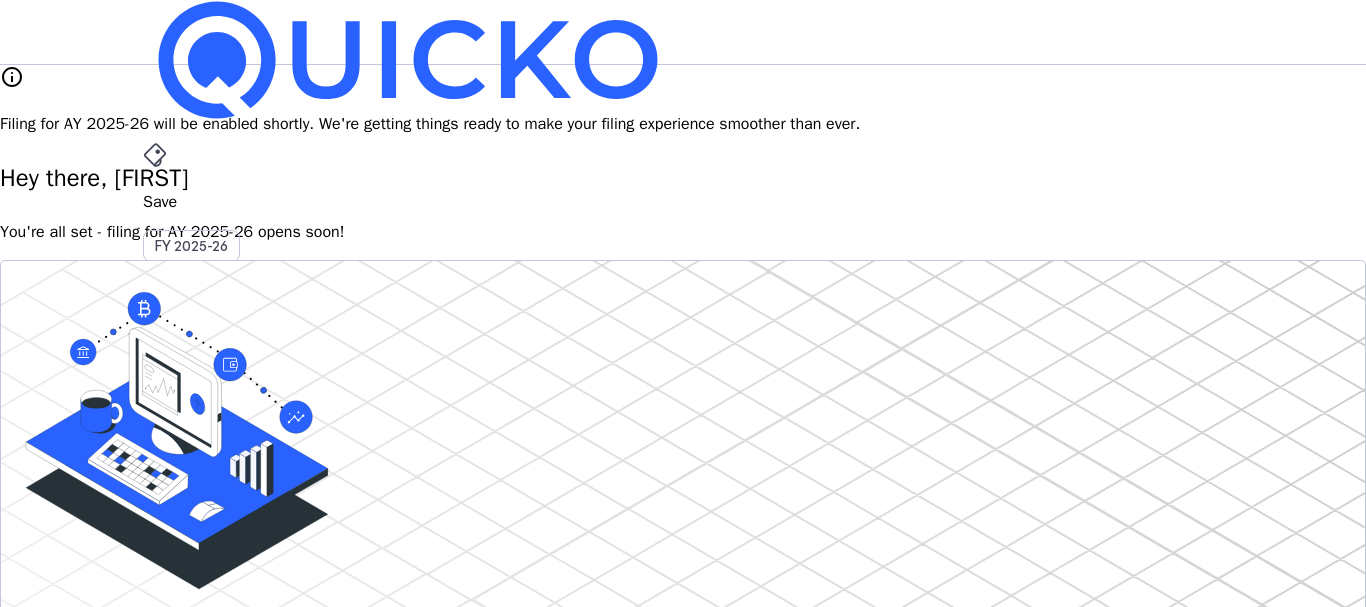drag, startPoint x: 816, startPoint y: 118, endPoint x: 852, endPoint y: 91, distance: 45 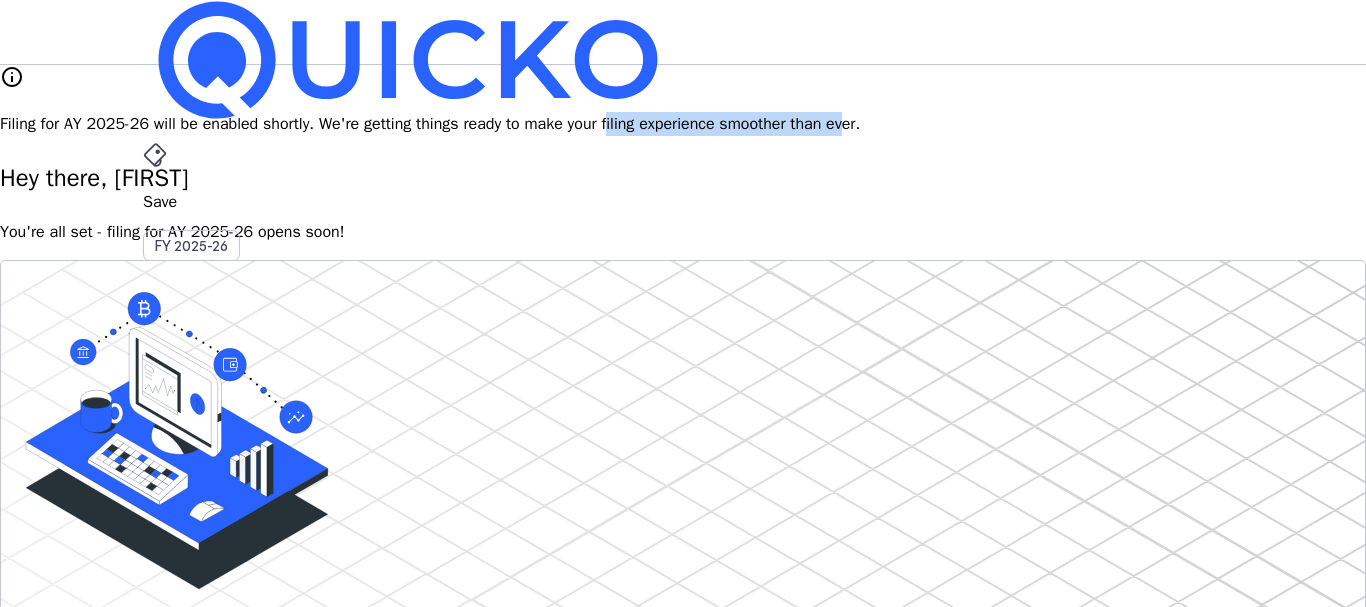 drag, startPoint x: 894, startPoint y: 76, endPoint x: 1069, endPoint y: 94, distance: 175.92328 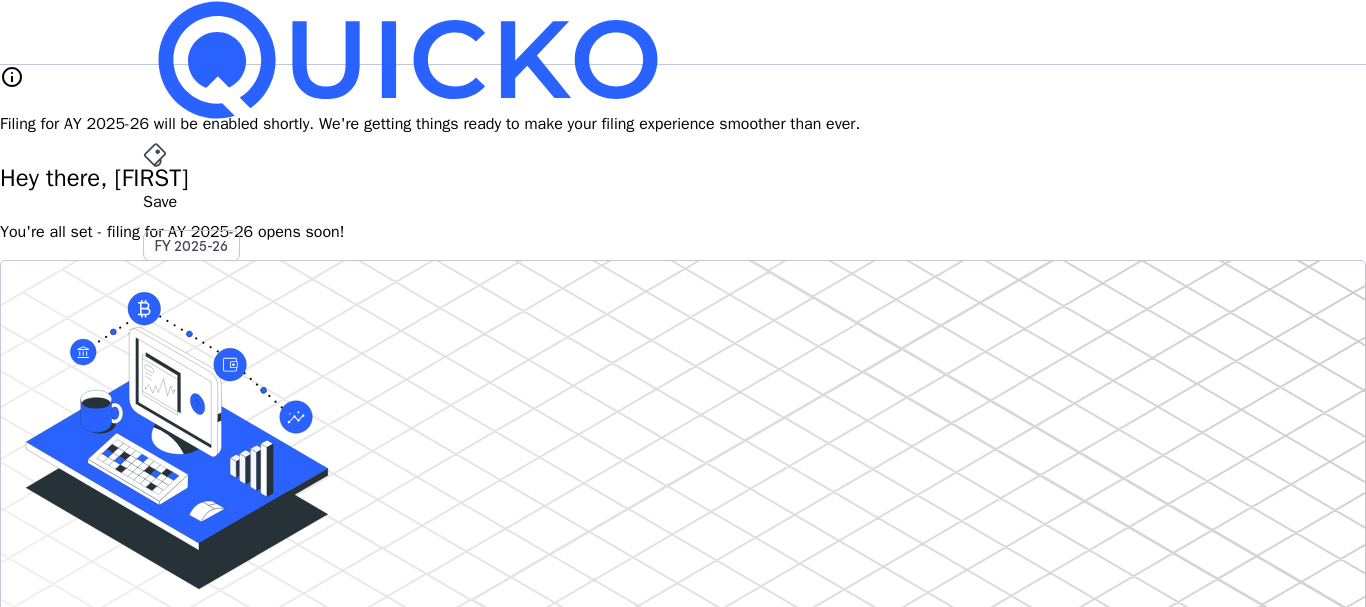 click on "Save FY 2025-26  Pay   File AY 2025-26  More  arrow_drop_down  NA   Upgrade" at bounding box center (683, 32) 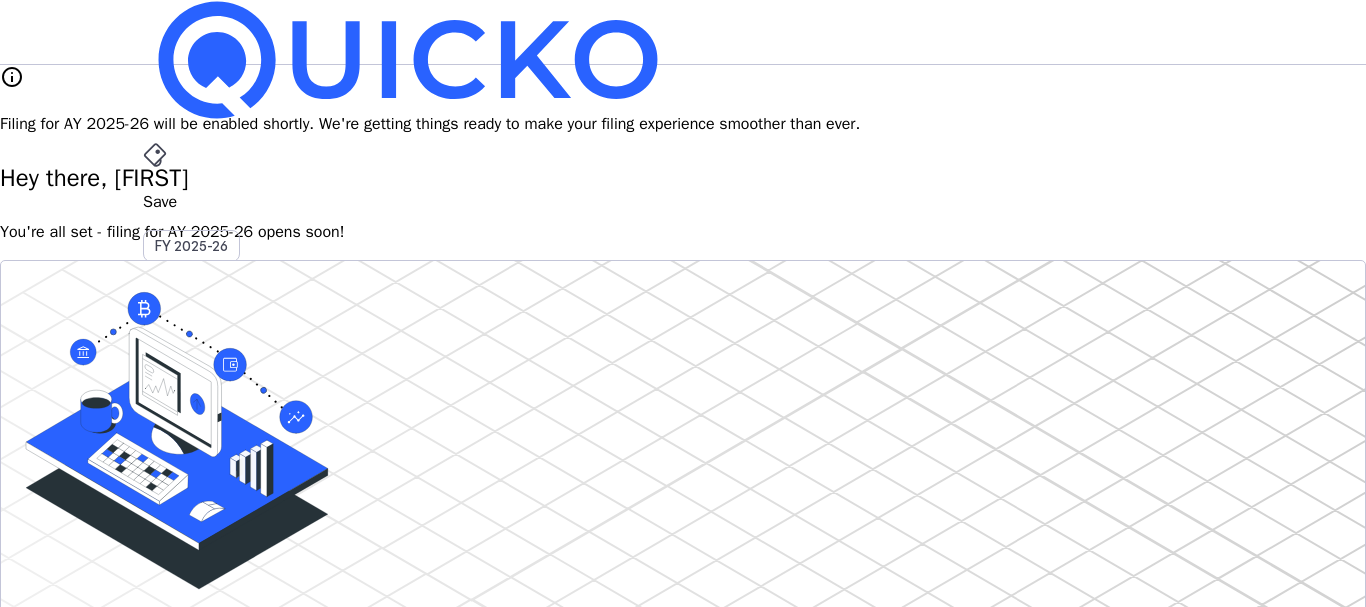 click at bounding box center (683, 3356) 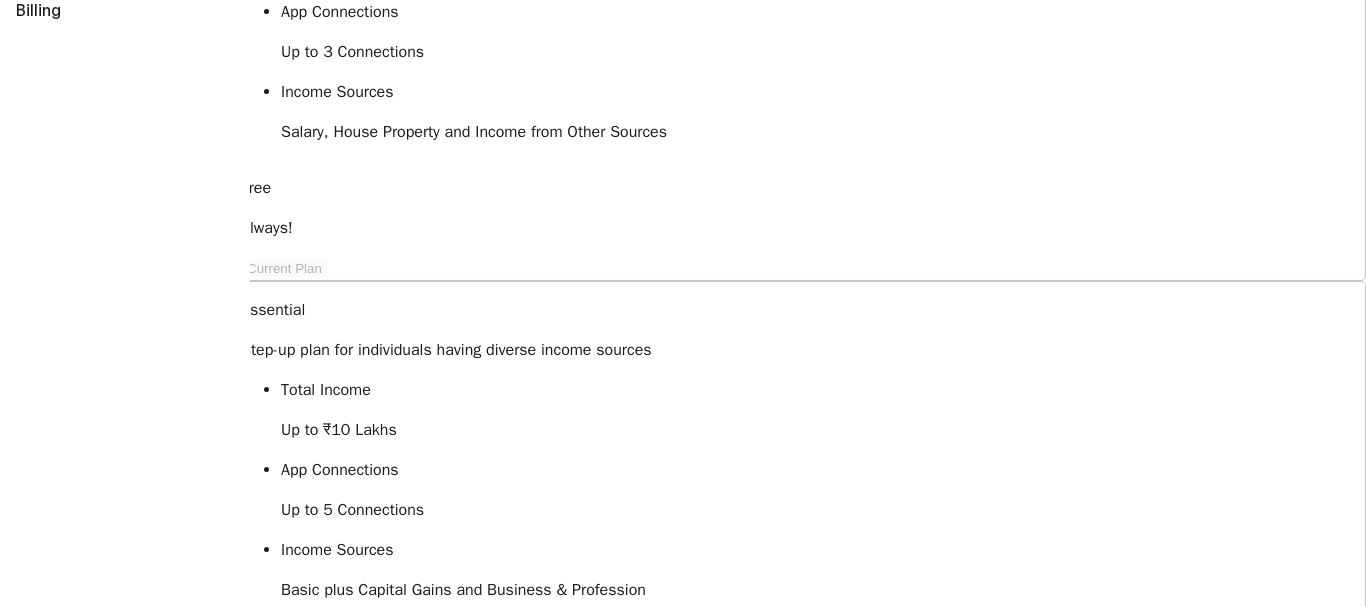 scroll, scrollTop: 400, scrollLeft: 0, axis: vertical 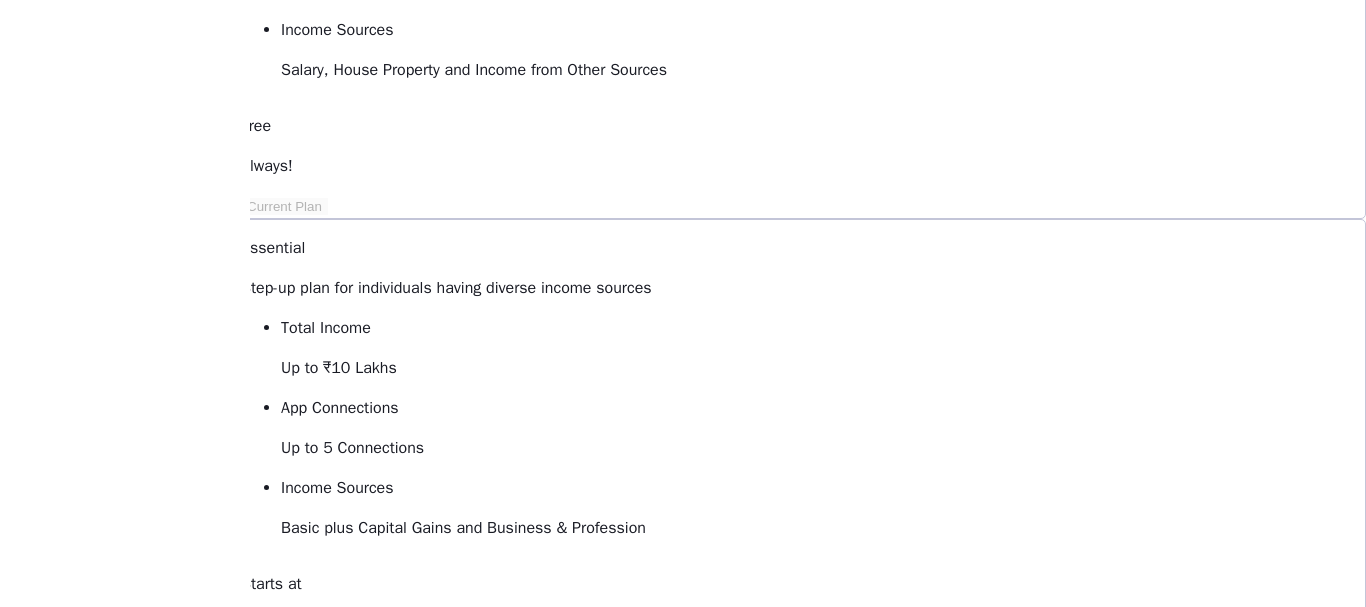 click on "Billing Manage your subscription, invoices & more Basic Free plan for beginners having simple tax situation  Total Income Up to ₹ 5 Lakhs App Connections Up to 3 Connections Income Sources Salary, House Property and Income from Other Sources Free Always! Current Plan Essential Step-up plan for individuals having diverse income sources  Total Income Up to ₹10 Lakhs App Connections Up to 5 Connections Income Sources Basic plus Capital Gains and Business & Profession Starts at ₹ 149 per month, billed annually Upgrade to Essential Elite Best Value! All-inclusive plan for individuals having hight net worth Total Income Unlimited App Connections Unlimited Income Sources All Income Sources including Foreign Income  Starts at  ₹ 199  per month, billed annually  Upgrade to Elite  View Comparison keyboard_arrow_down Billings history Access & download all your bills here chevron_right FAQs  What is the validity of the plan?  expand_more  Will my subscription auto renew?  expand_more expand_more expand_more" at bounding box center [803, 773] 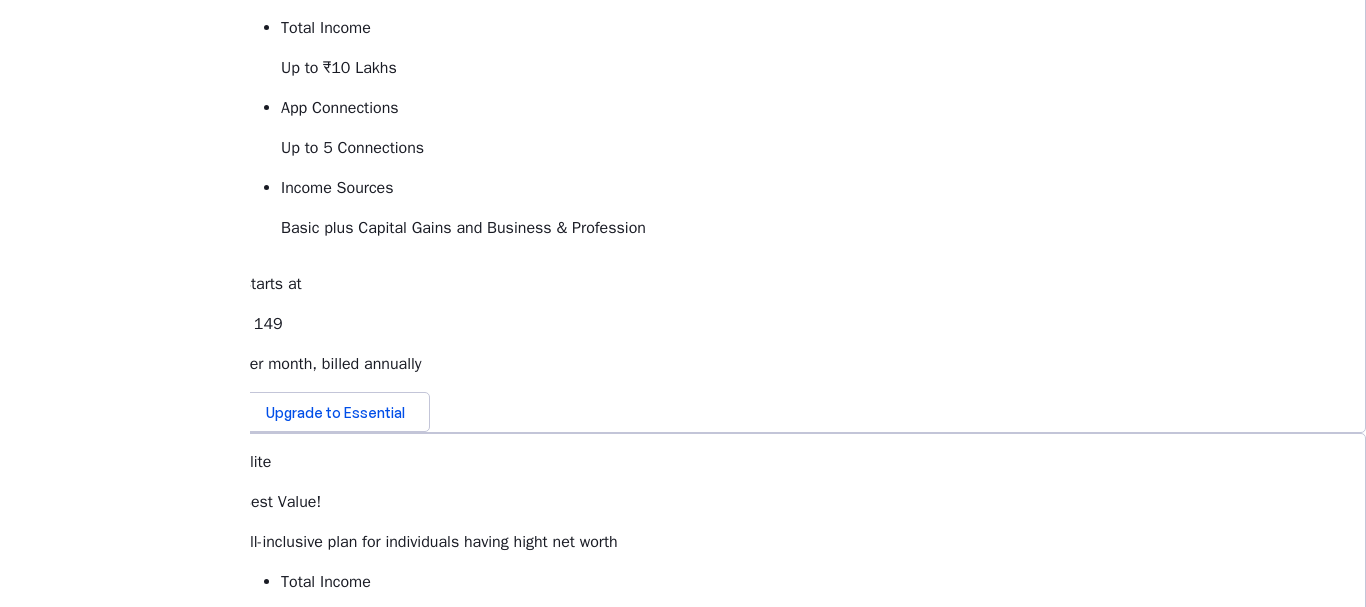 scroll, scrollTop: 200, scrollLeft: 0, axis: vertical 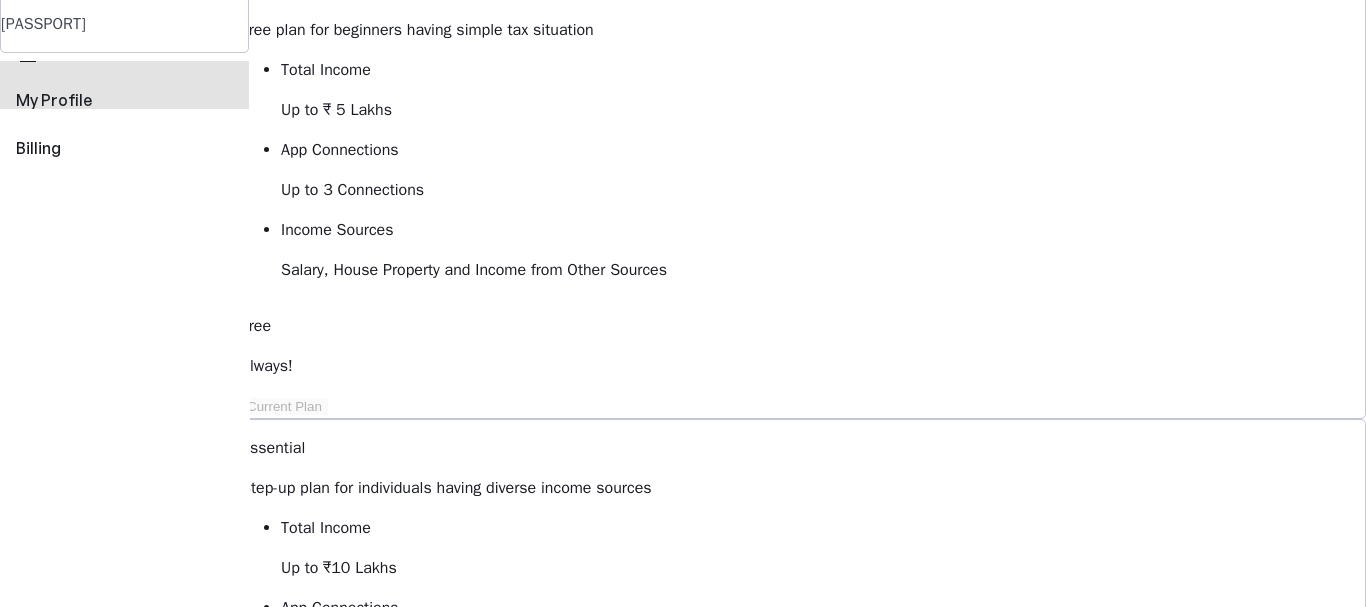 click on "My Profile" at bounding box center (124, 100) 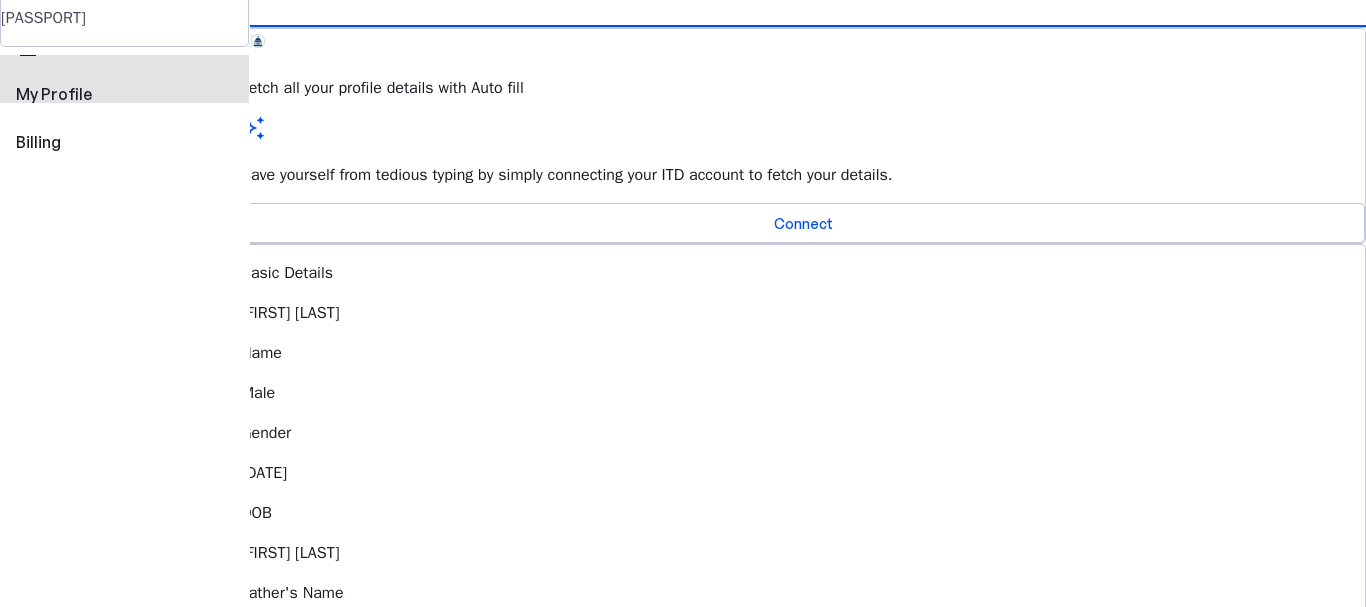 scroll, scrollTop: 0, scrollLeft: 0, axis: both 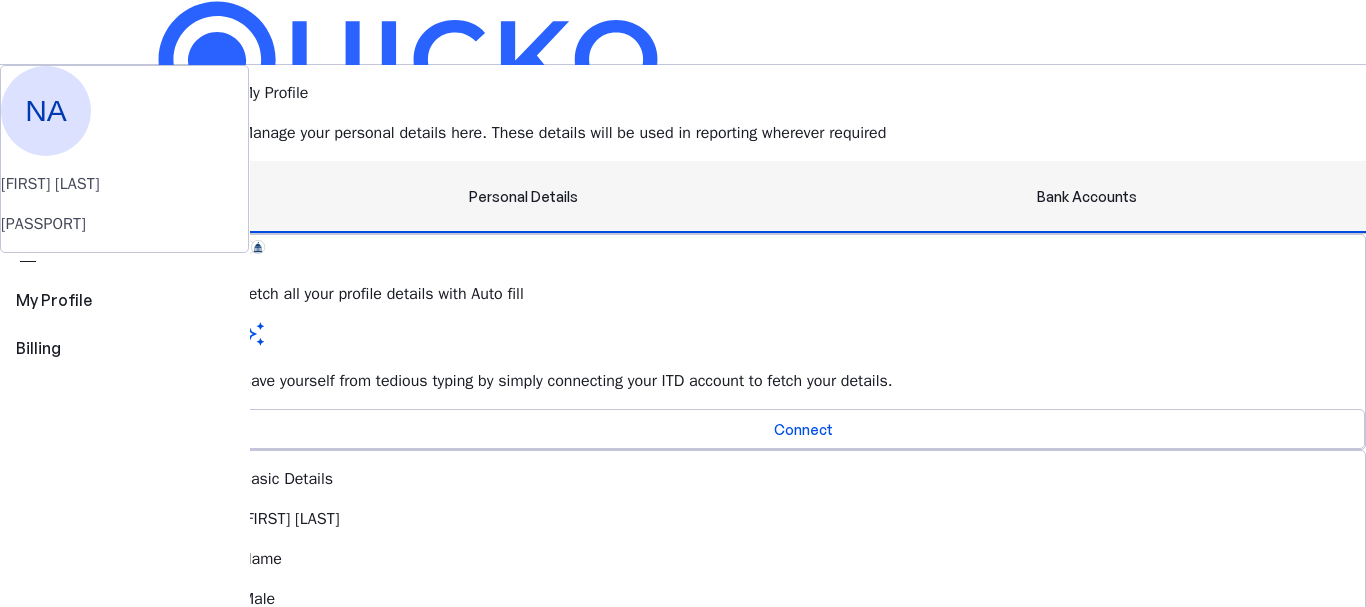 click on "Bank Accounts" at bounding box center [1087, 197] 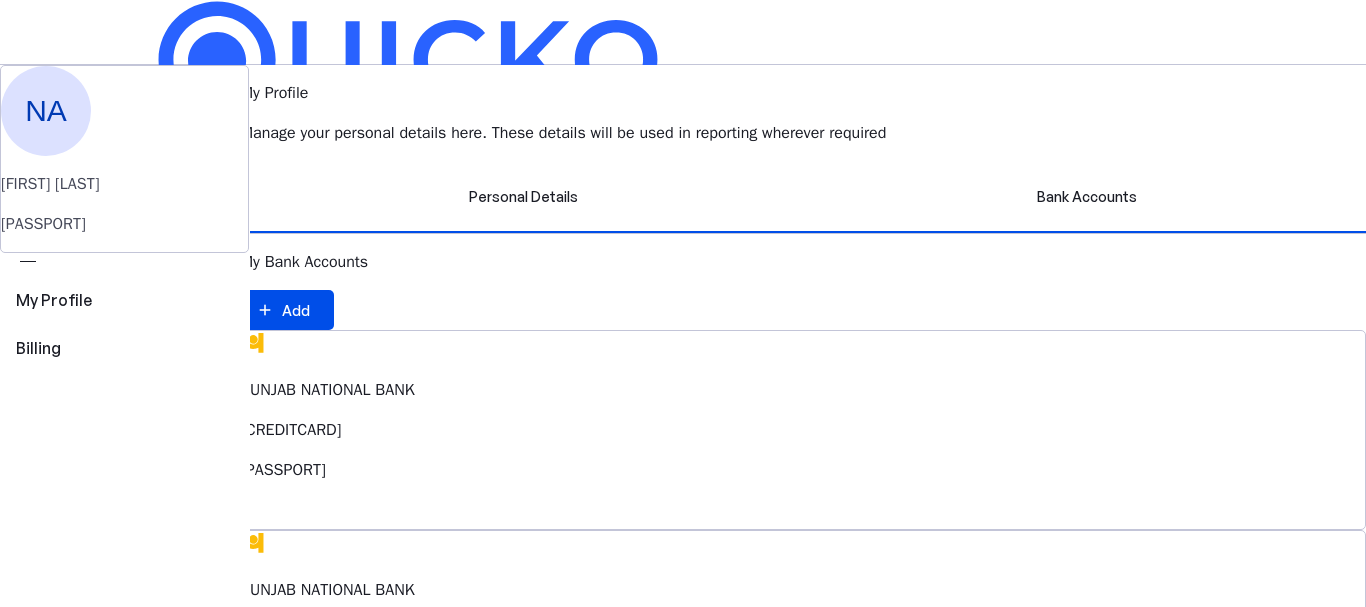 scroll, scrollTop: 0, scrollLeft: 0, axis: both 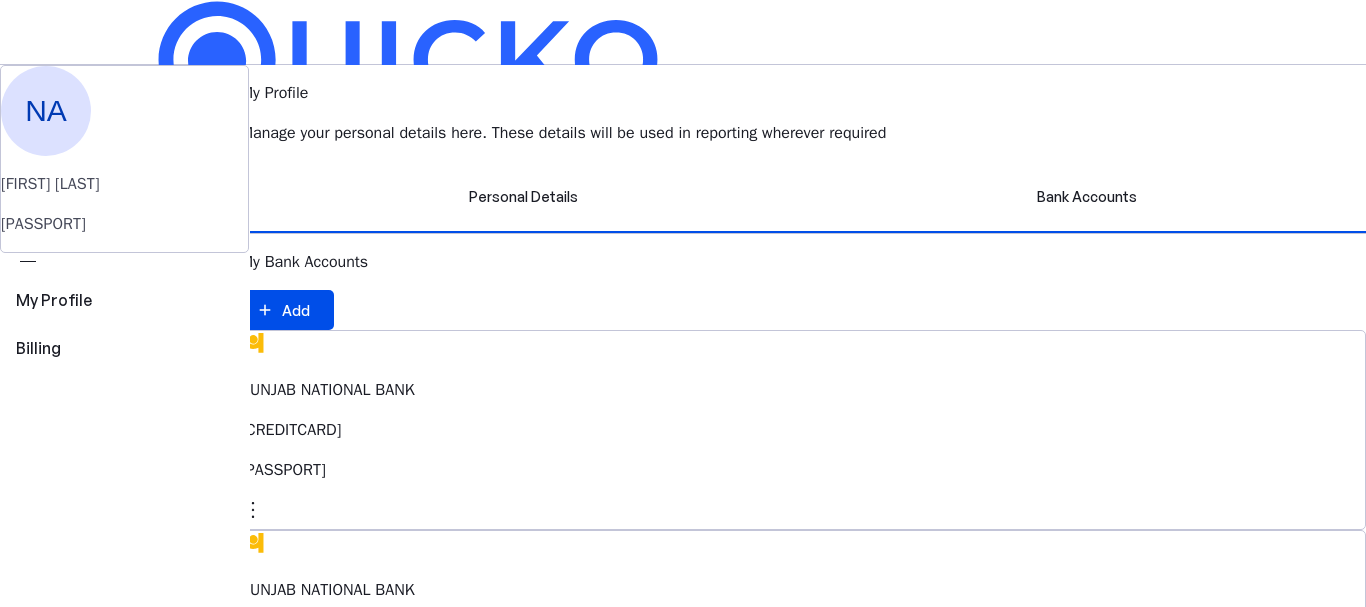 click at bounding box center (253, 510) 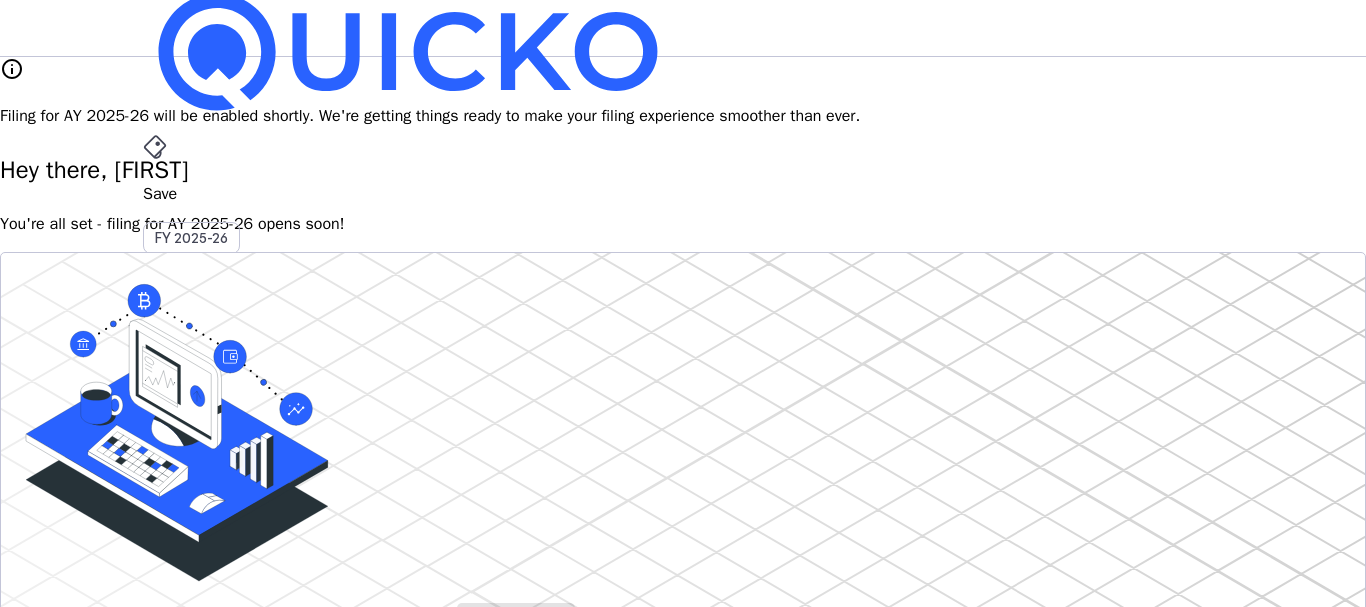 scroll, scrollTop: 0, scrollLeft: 0, axis: both 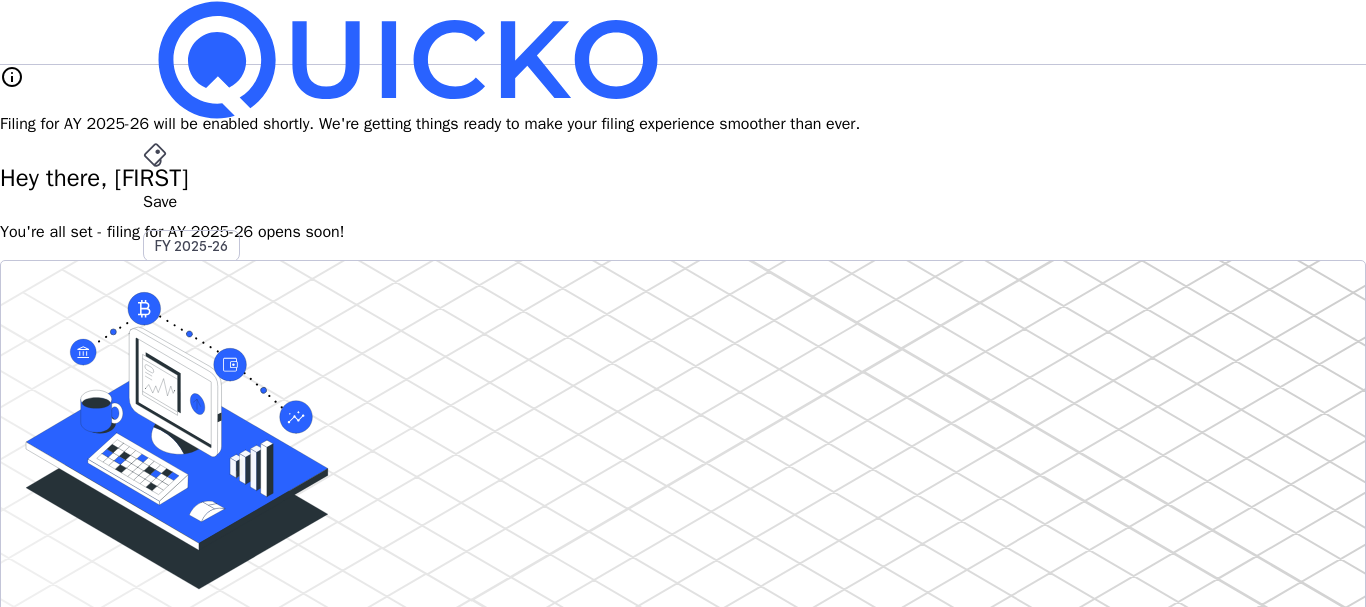 click on "NA" at bounding box center [159, 587] 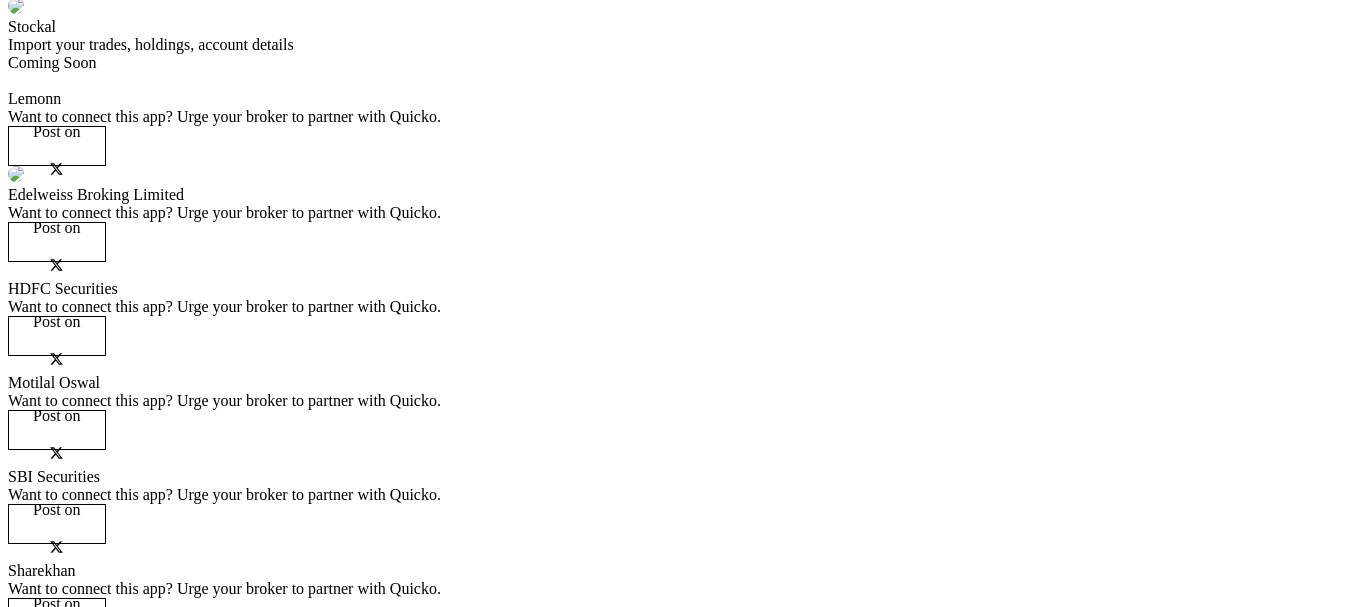 scroll, scrollTop: 2166, scrollLeft: 0, axis: vertical 